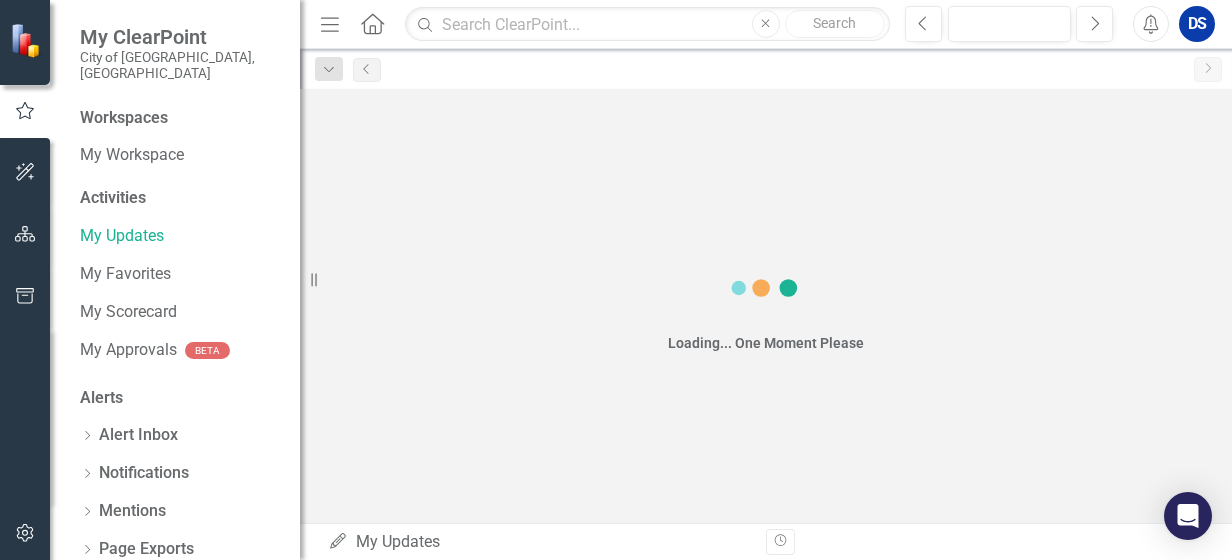 scroll, scrollTop: 0, scrollLeft: 0, axis: both 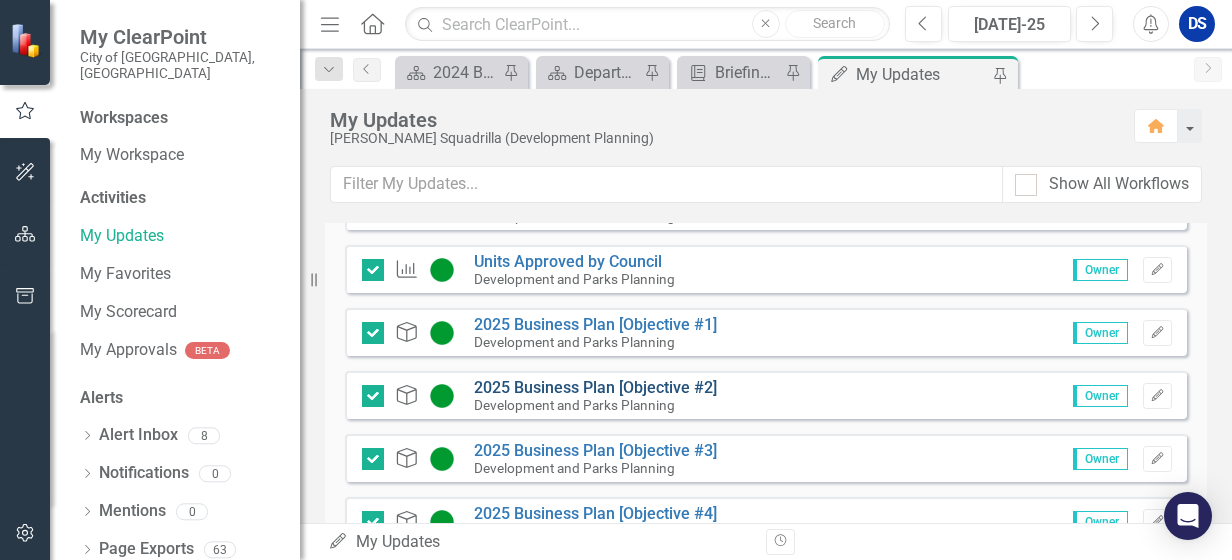 click on "2025 Business Plan [Objective #2]" at bounding box center [595, 387] 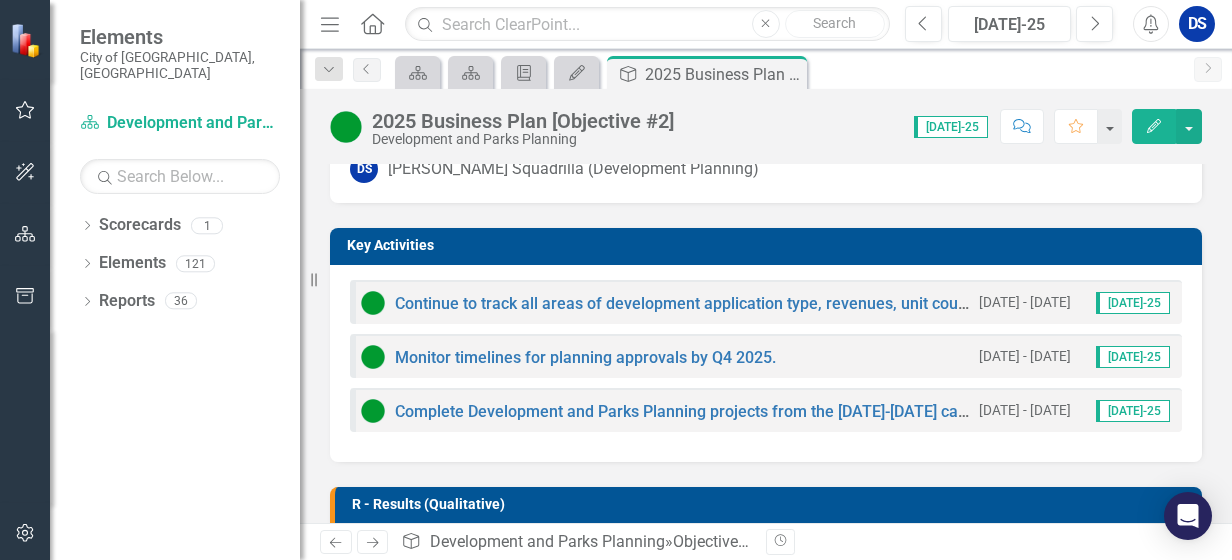 scroll, scrollTop: 500, scrollLeft: 0, axis: vertical 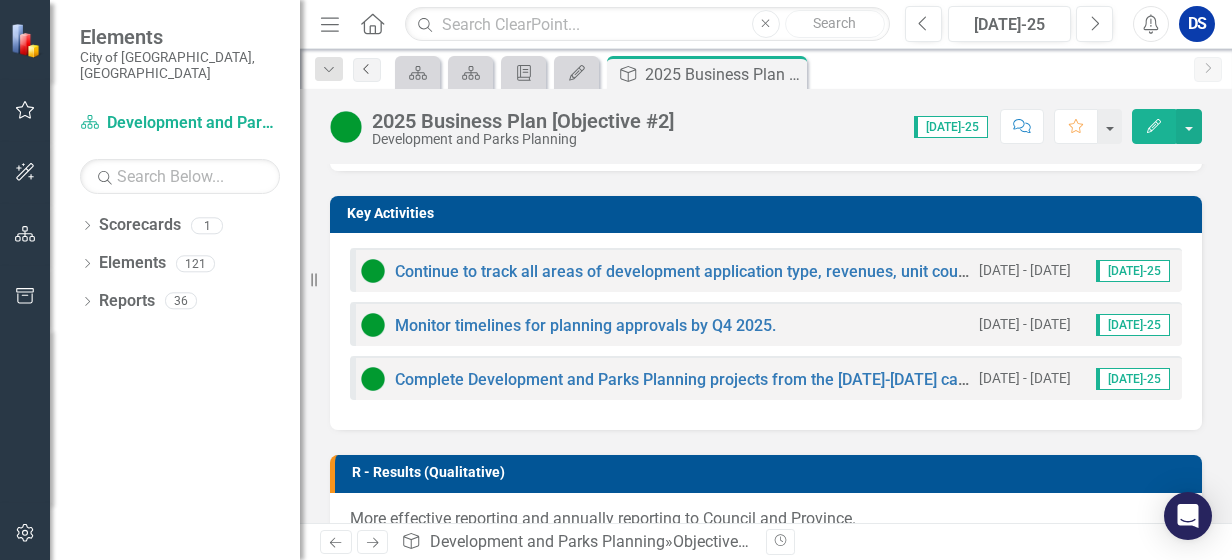 click on "Previous" 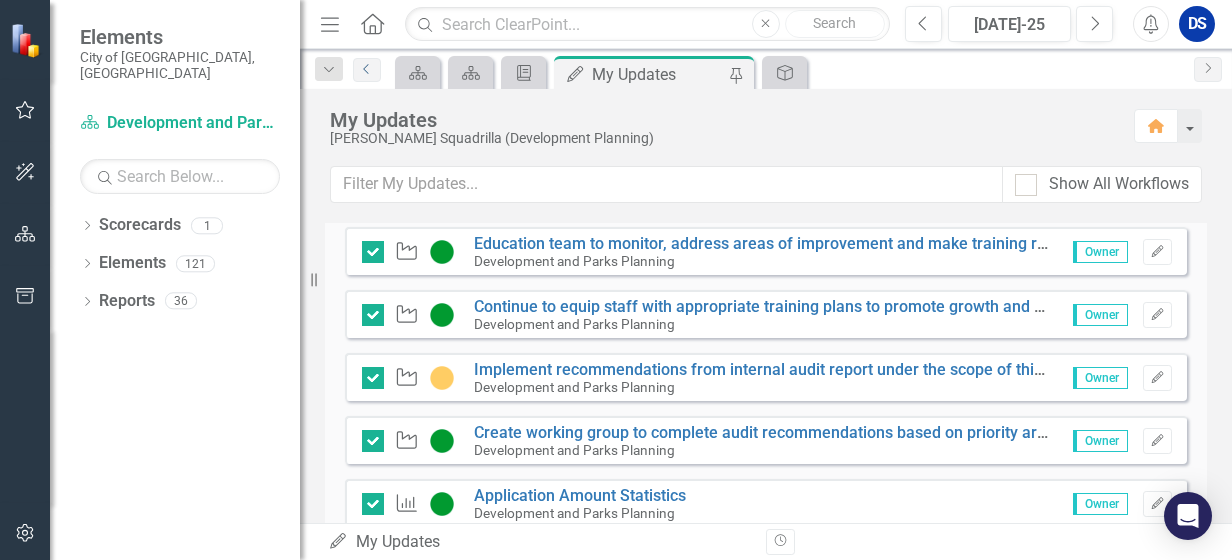 scroll, scrollTop: 900, scrollLeft: 0, axis: vertical 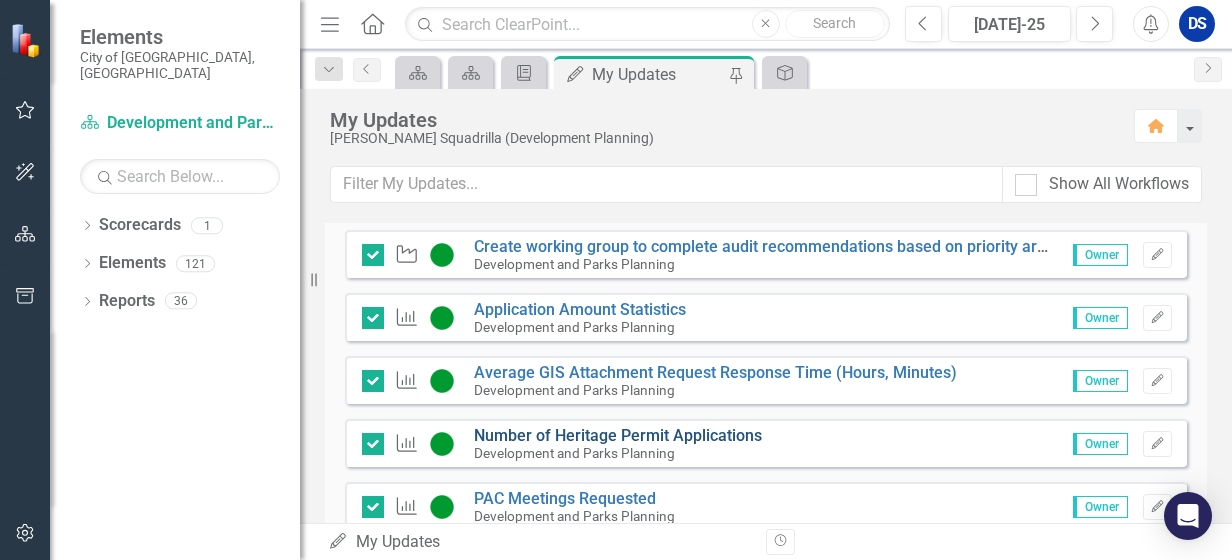 click on "Number of Heritage Permit Applications" at bounding box center (618, 435) 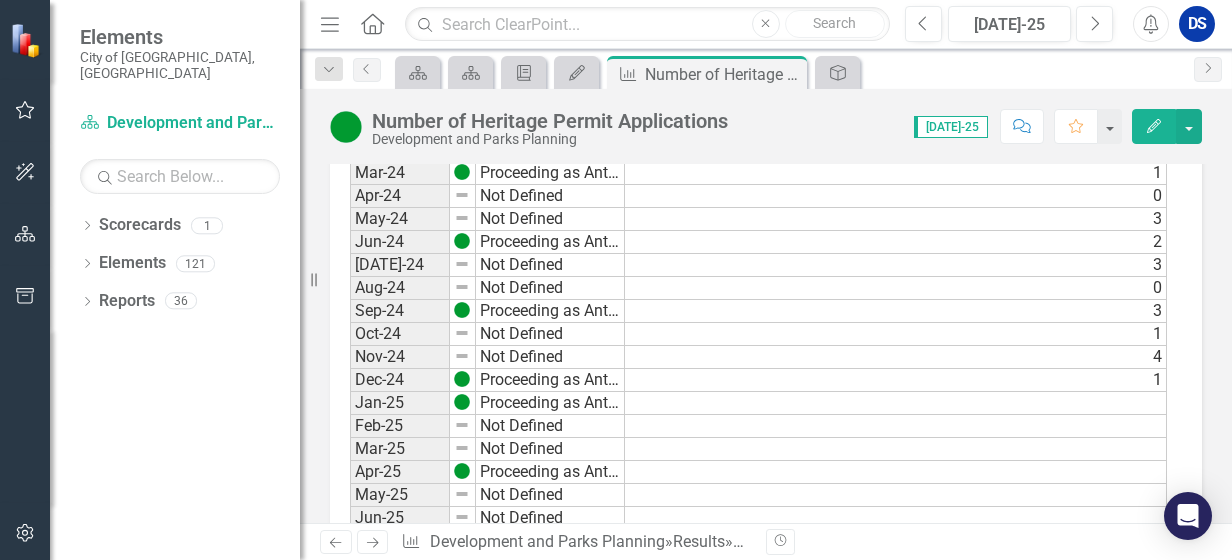 scroll, scrollTop: 2000, scrollLeft: 0, axis: vertical 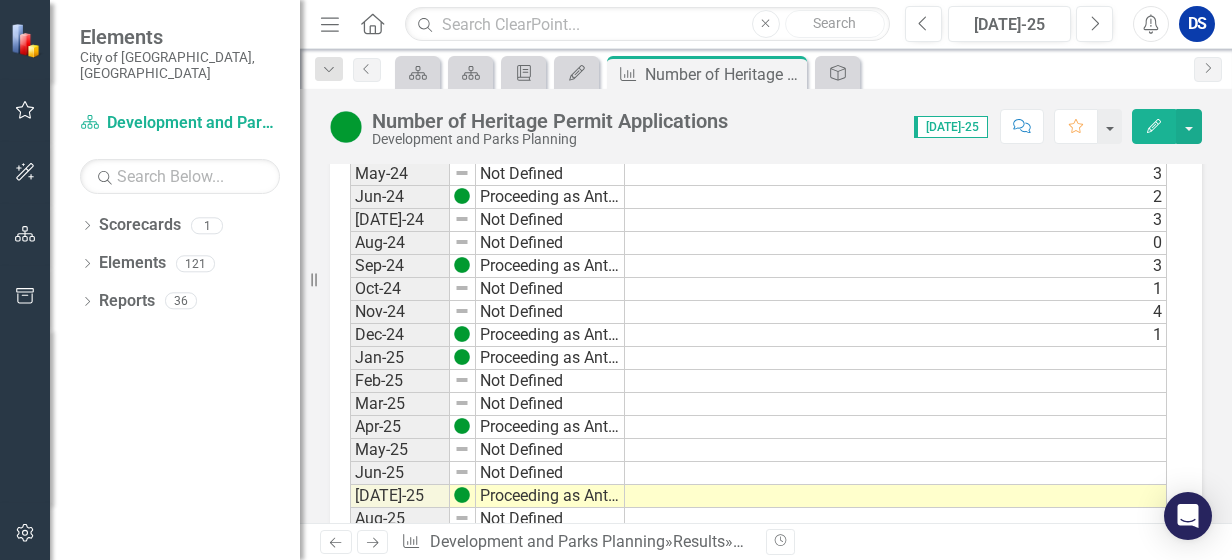 click at bounding box center [896, 358] 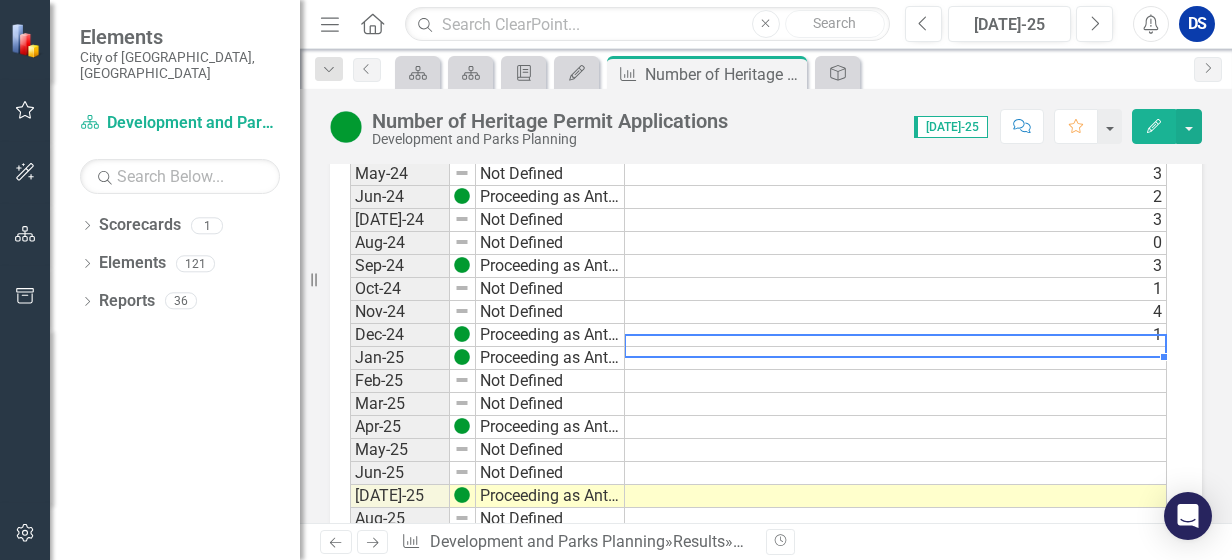type on "0" 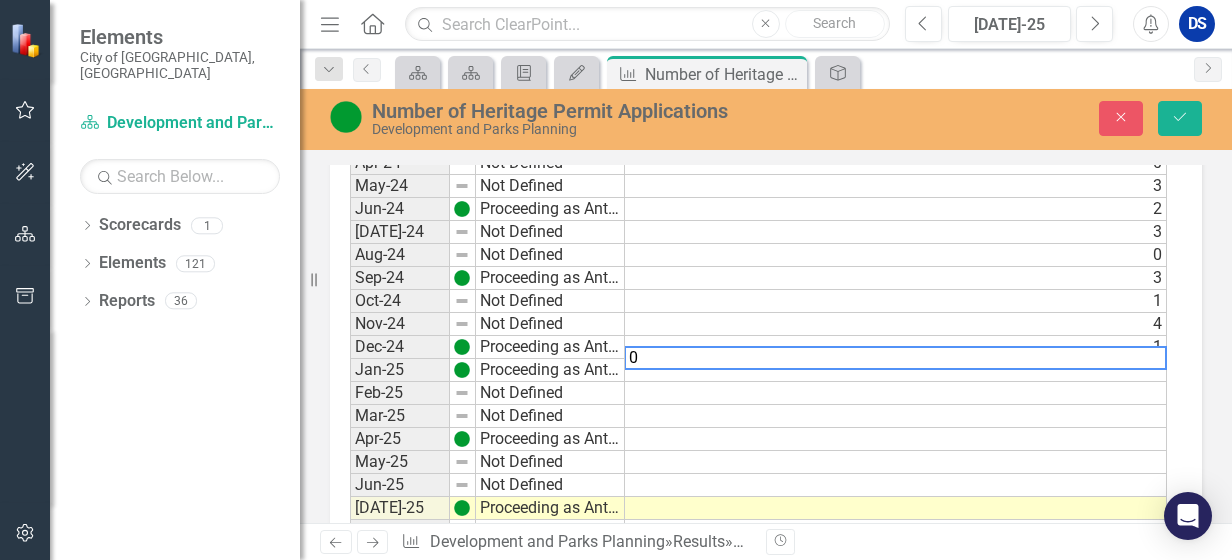 scroll, scrollTop: 2011, scrollLeft: 0, axis: vertical 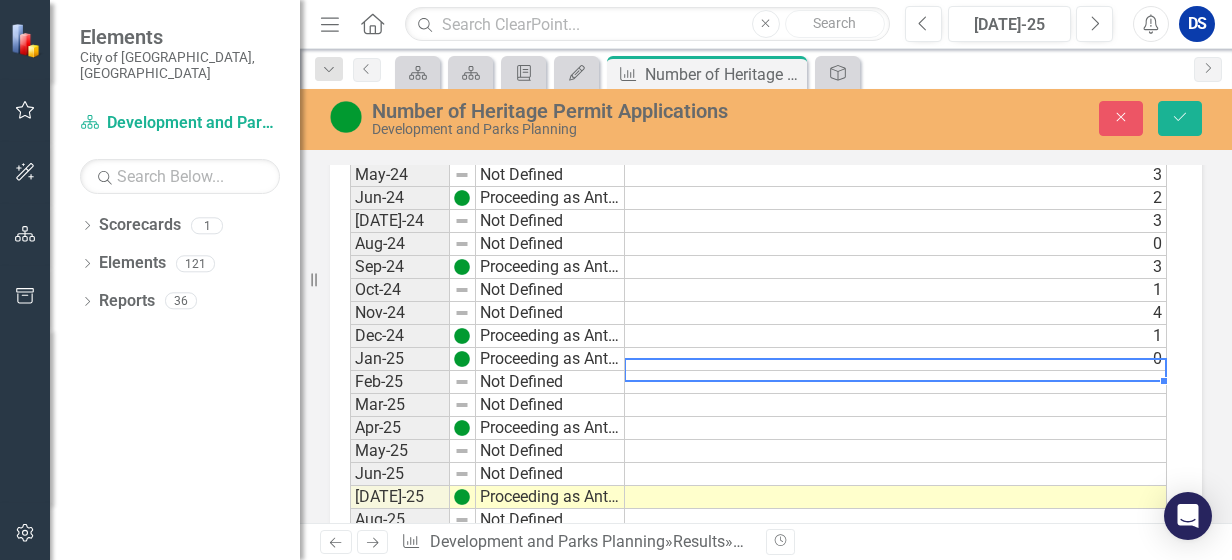 click at bounding box center (896, 405) 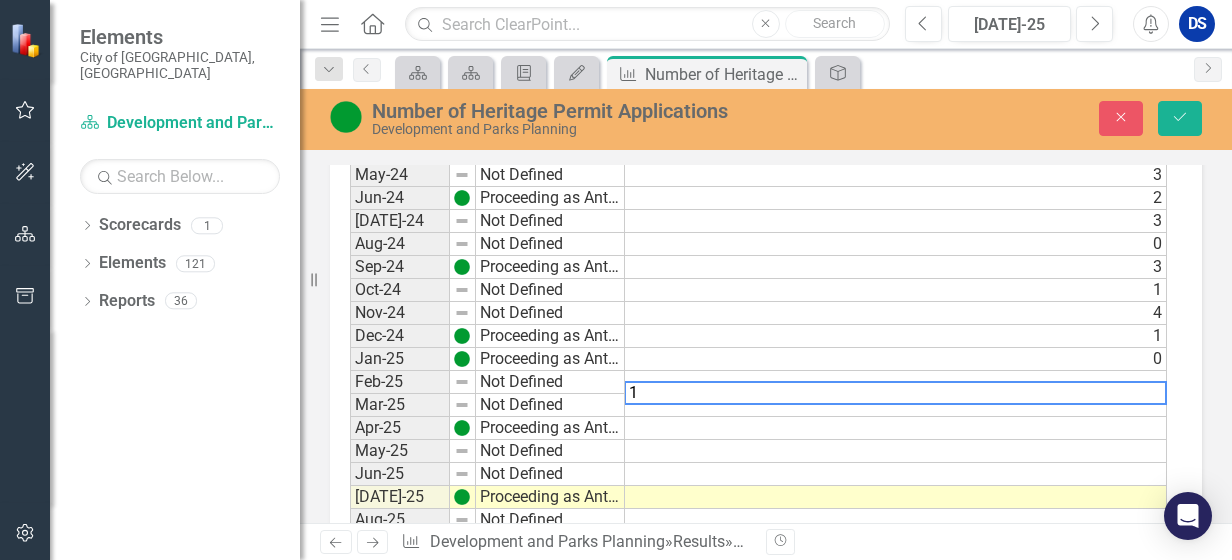 type on "1" 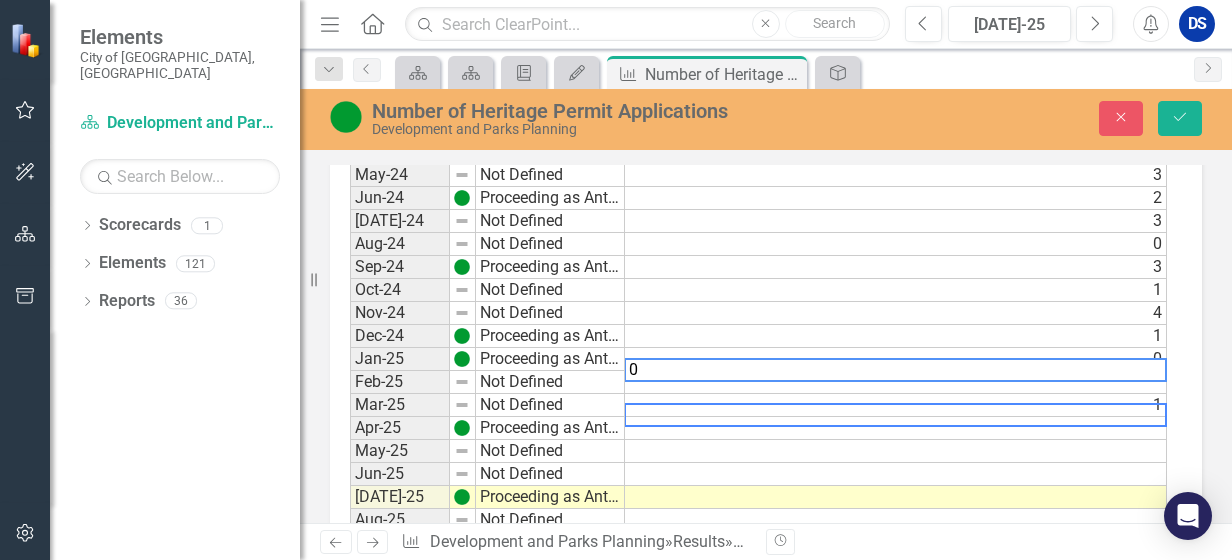 click at bounding box center (896, 428) 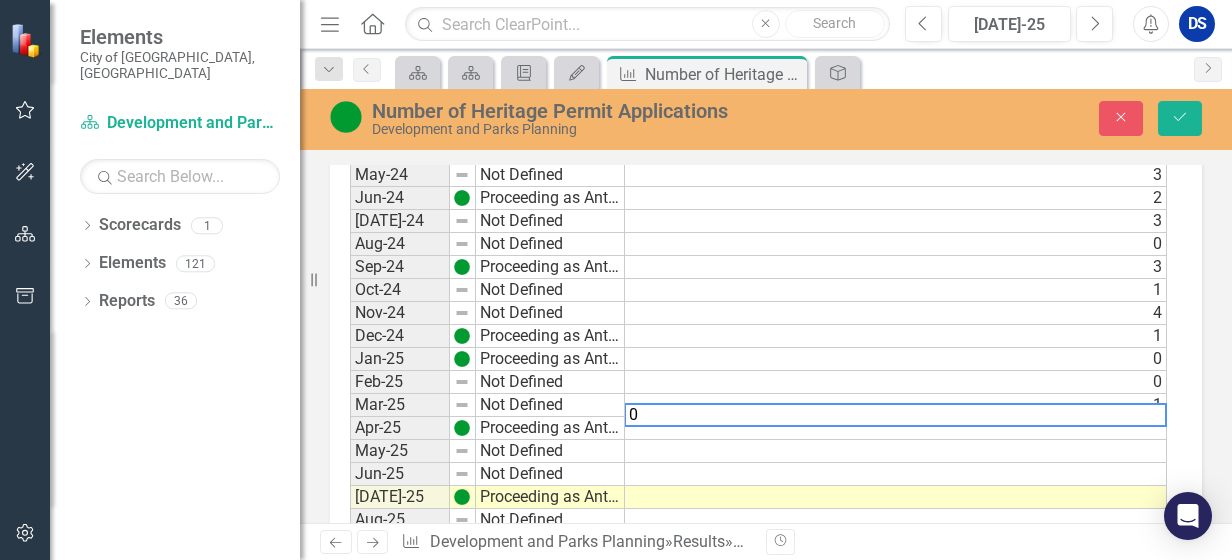 click at bounding box center [896, 451] 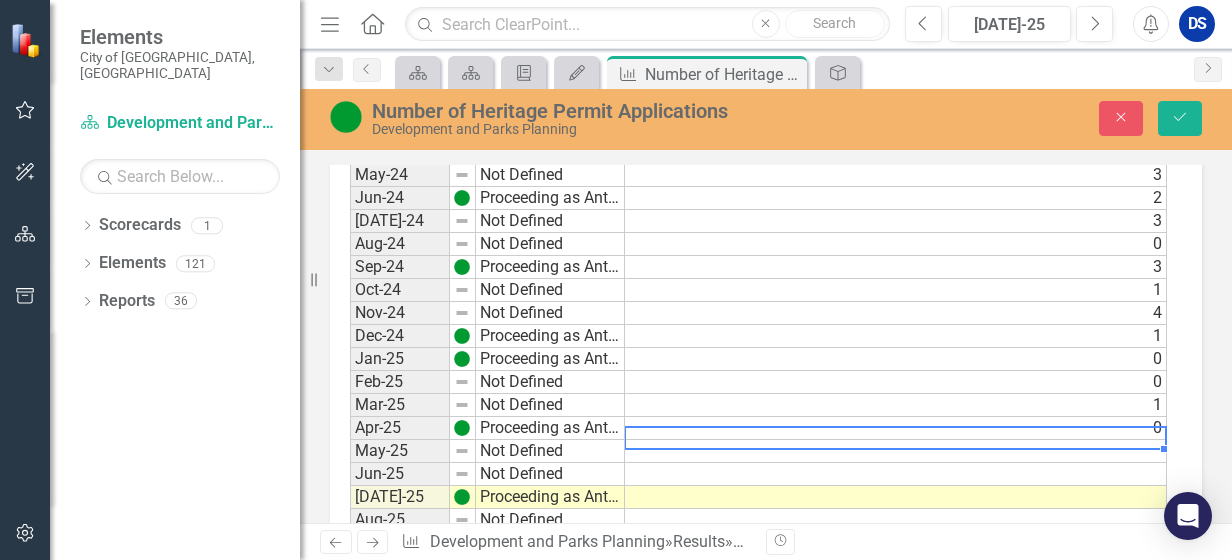 type on "3" 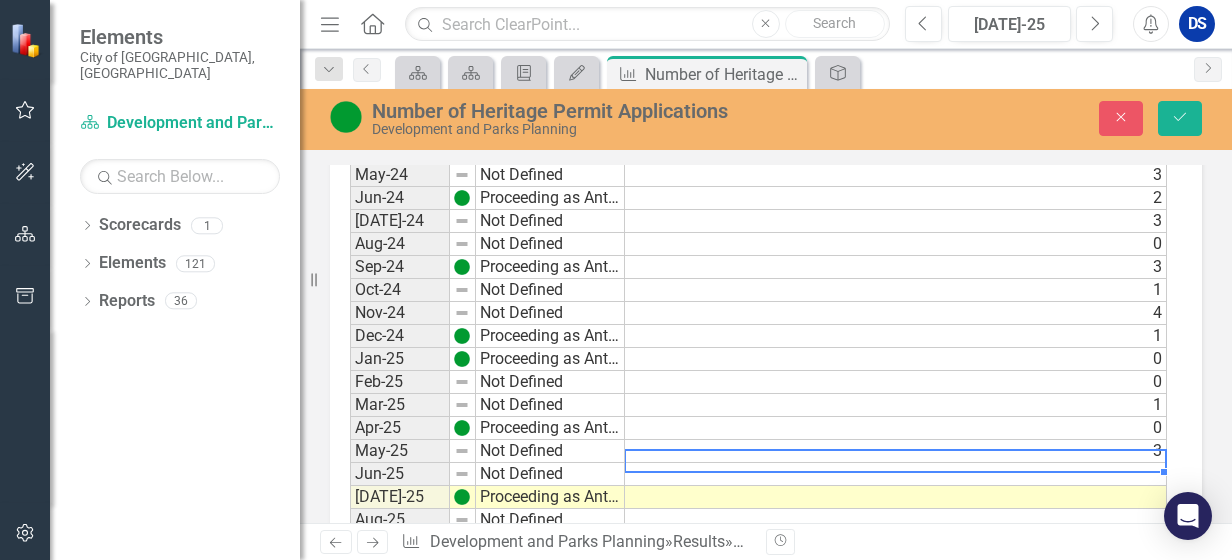 type on "2" 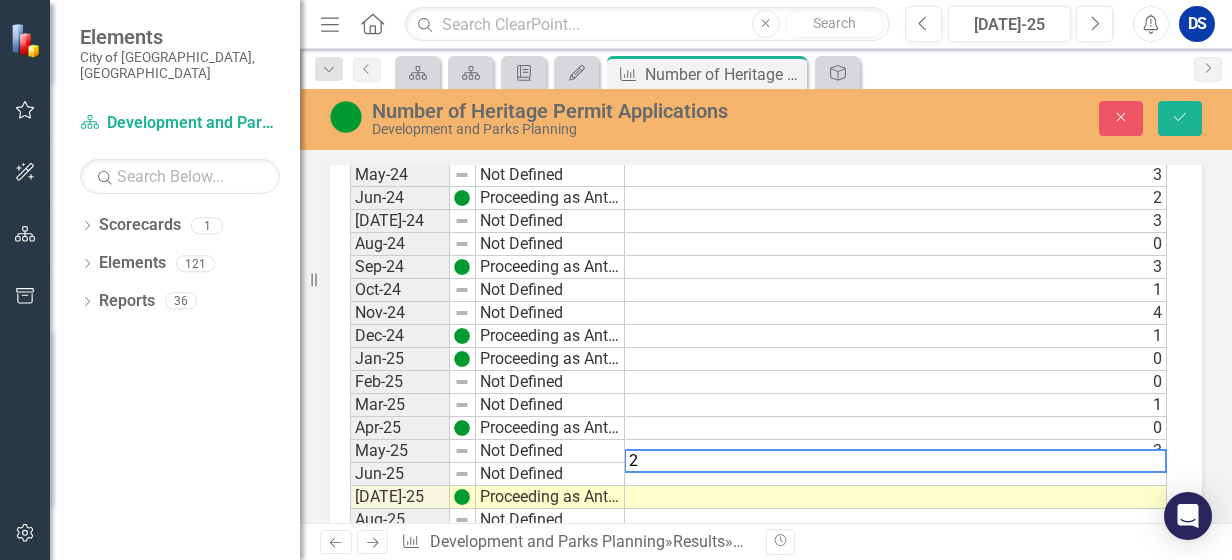 type 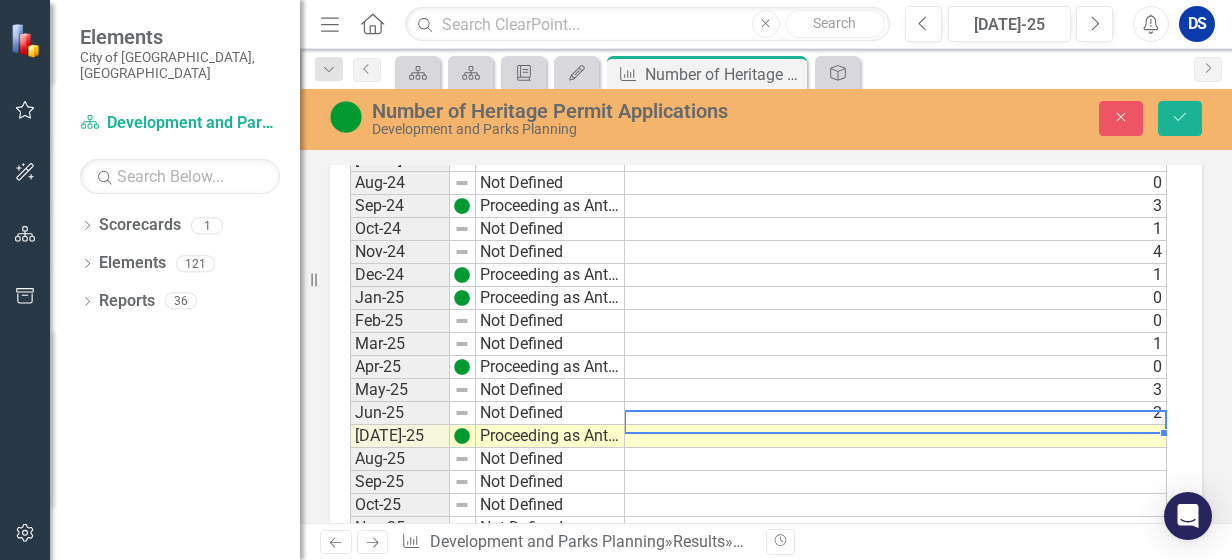 scroll, scrollTop: 2120, scrollLeft: 0, axis: vertical 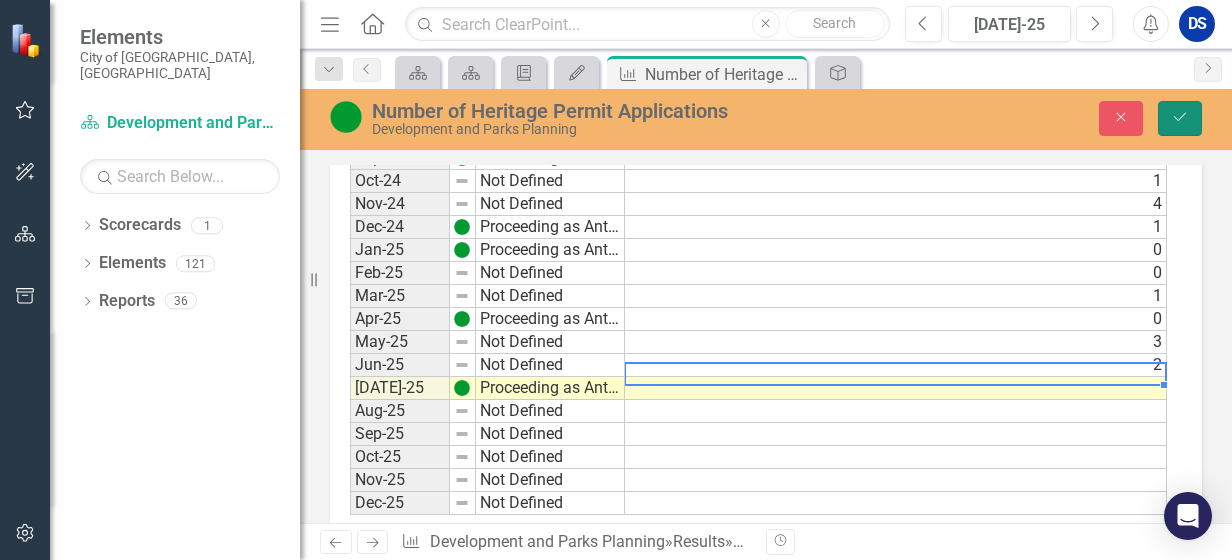 click on "Save" at bounding box center [1180, 118] 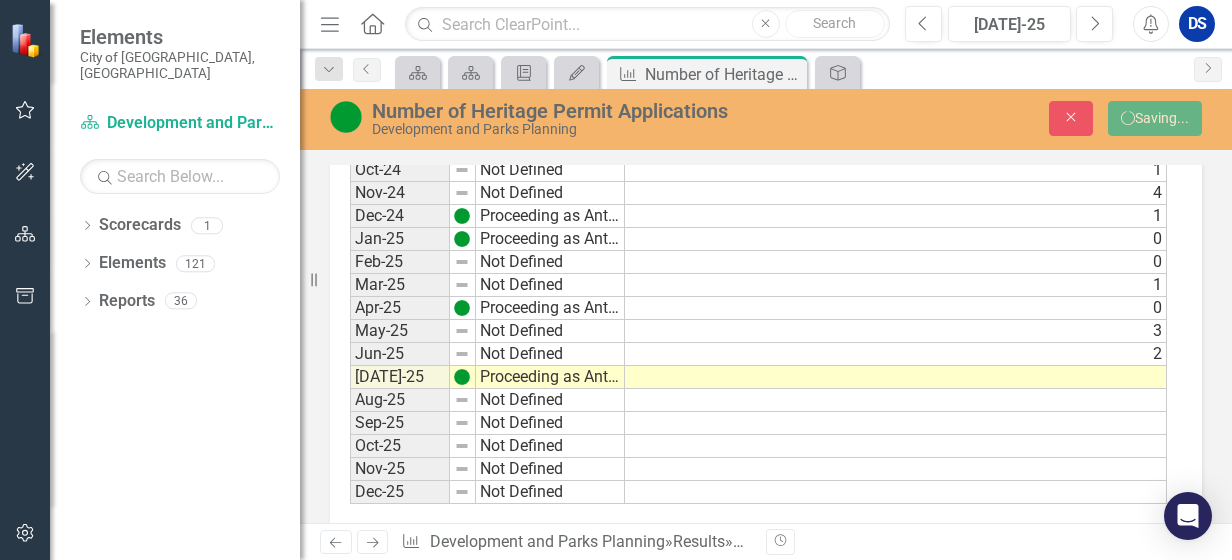 scroll, scrollTop: 2109, scrollLeft: 0, axis: vertical 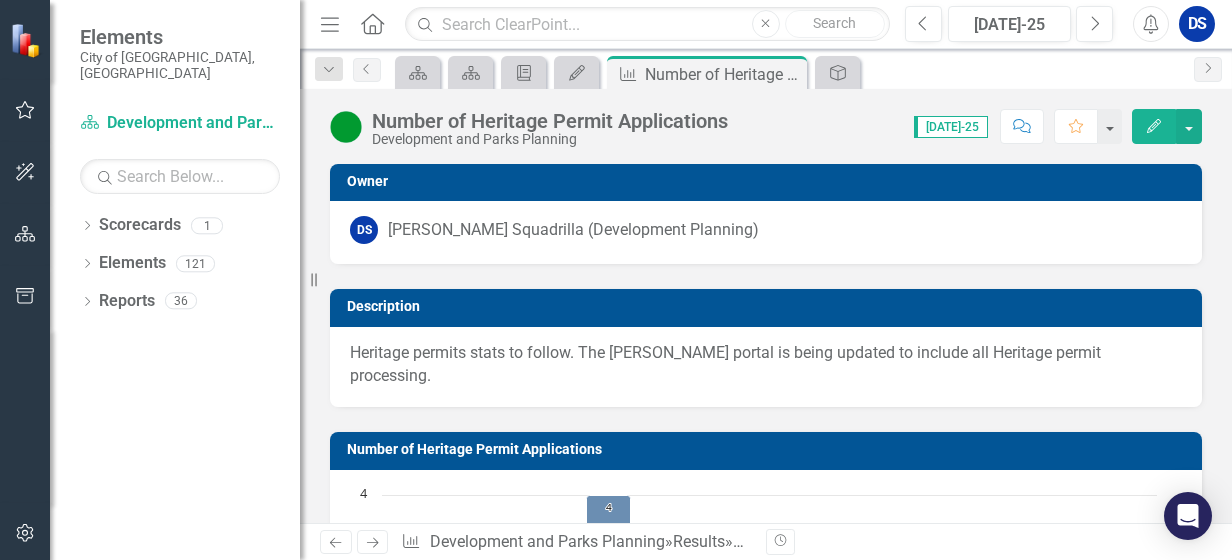 click on "Heritage permits stats to follow. The [PERSON_NAME] portal is being updated to include all Heritage permit processing." at bounding box center [766, 365] 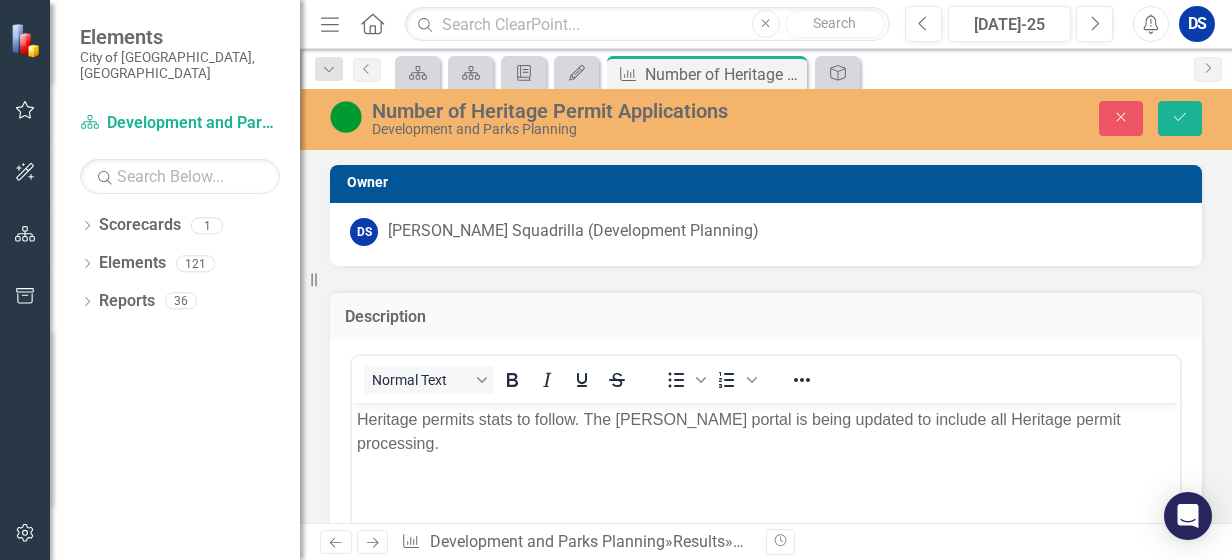scroll, scrollTop: 0, scrollLeft: 0, axis: both 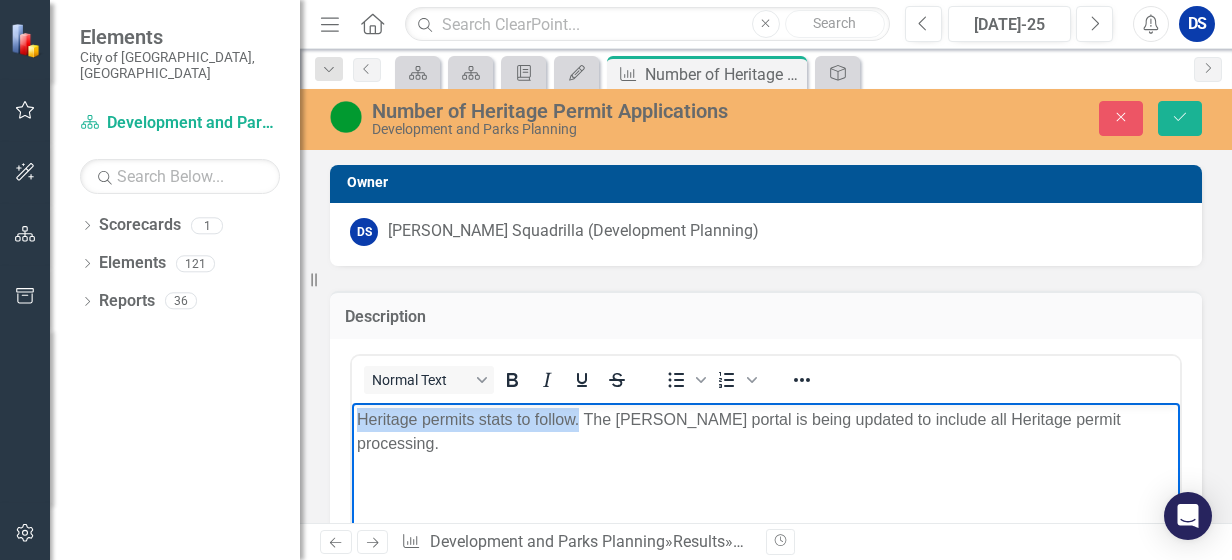 drag, startPoint x: 580, startPoint y: 417, endPoint x: 345, endPoint y: 428, distance: 235.25731 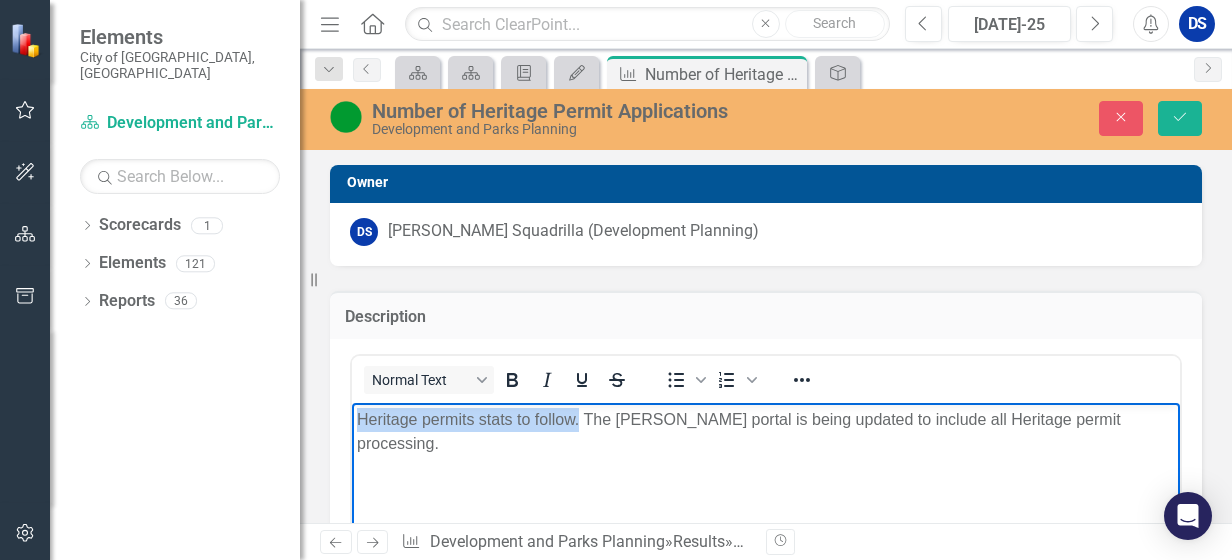 click on "Heritage permits stats to follow. The [PERSON_NAME] portal is being updated to include all Heritage permit processing." at bounding box center [766, 553] 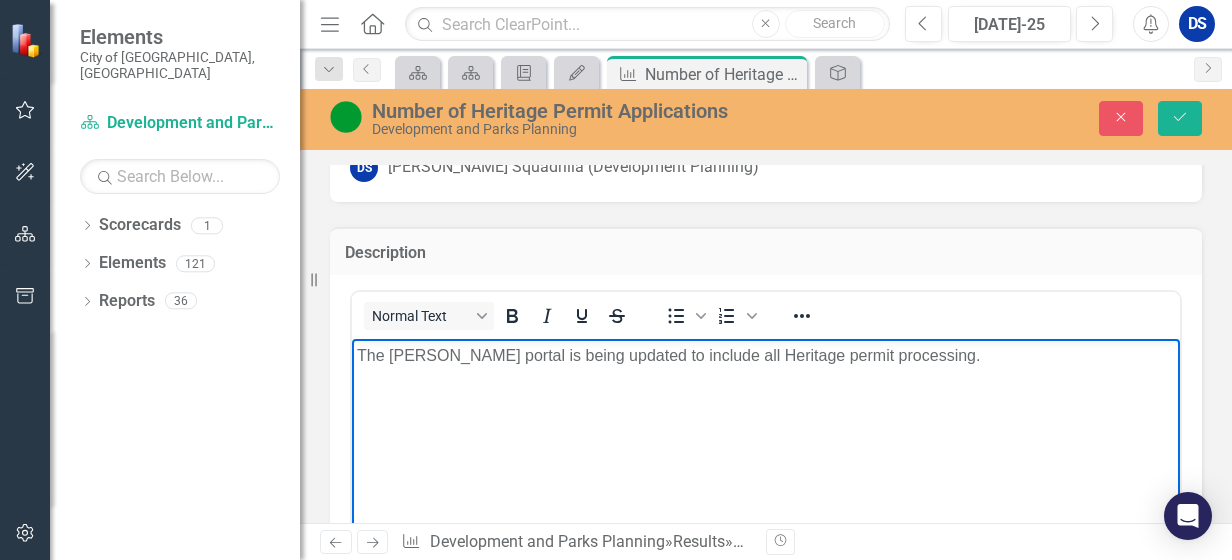 scroll, scrollTop: 0, scrollLeft: 0, axis: both 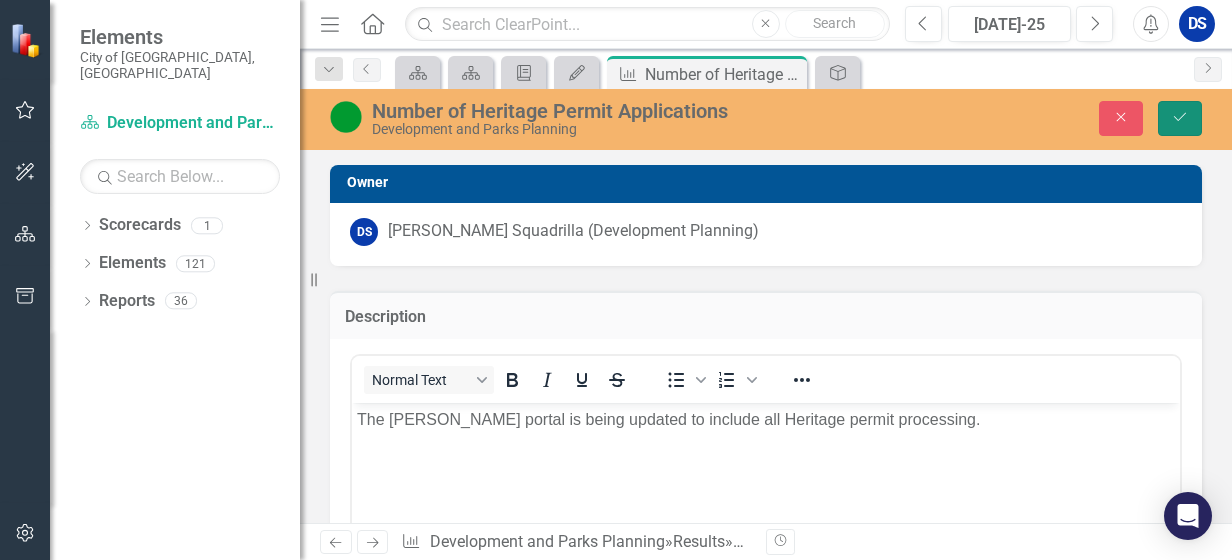 drag, startPoint x: 1183, startPoint y: 116, endPoint x: 874, endPoint y: 416, distance: 430.67505 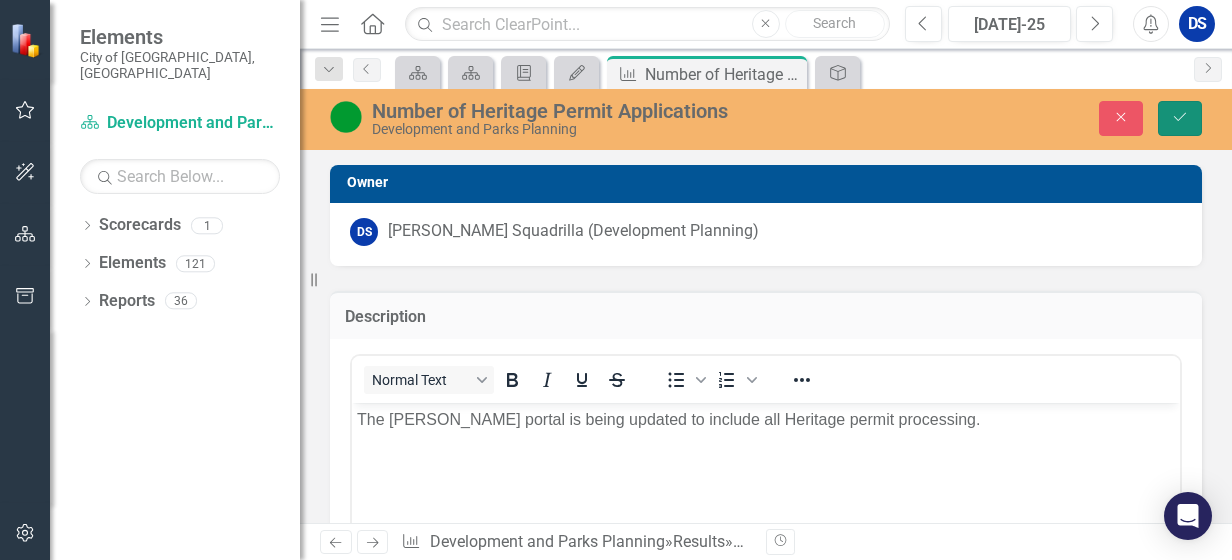 click on "Save" 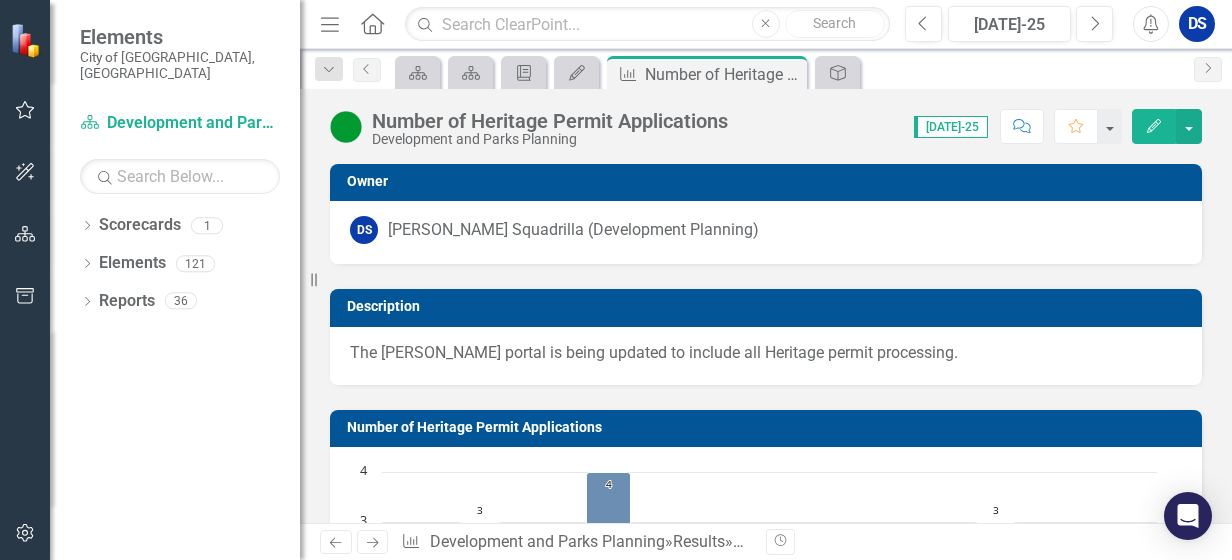 scroll, scrollTop: 0, scrollLeft: 0, axis: both 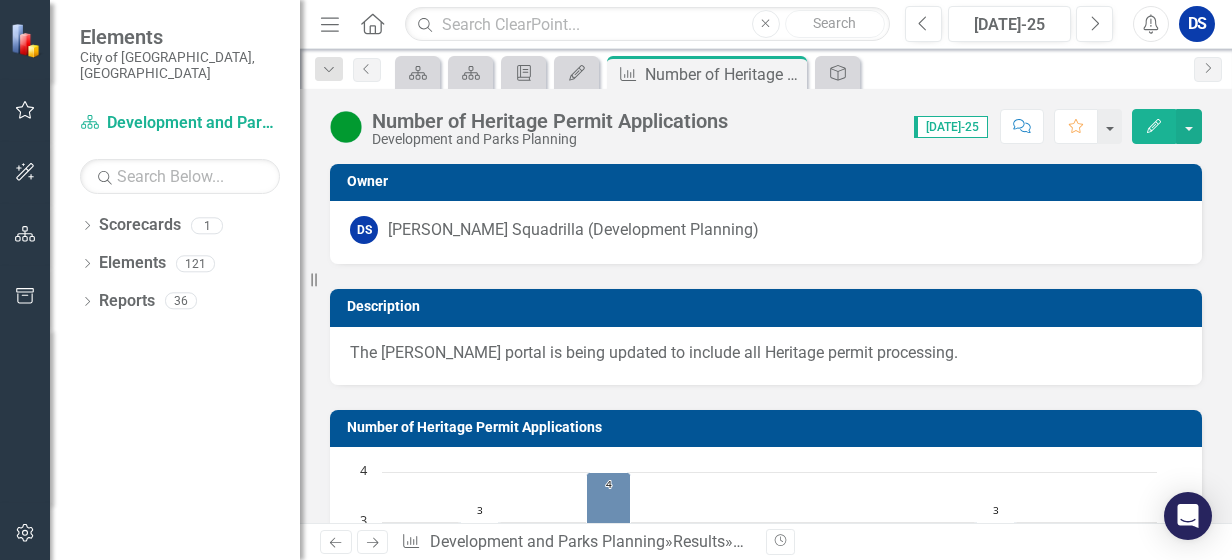 click on "DS" at bounding box center (1197, 24) 